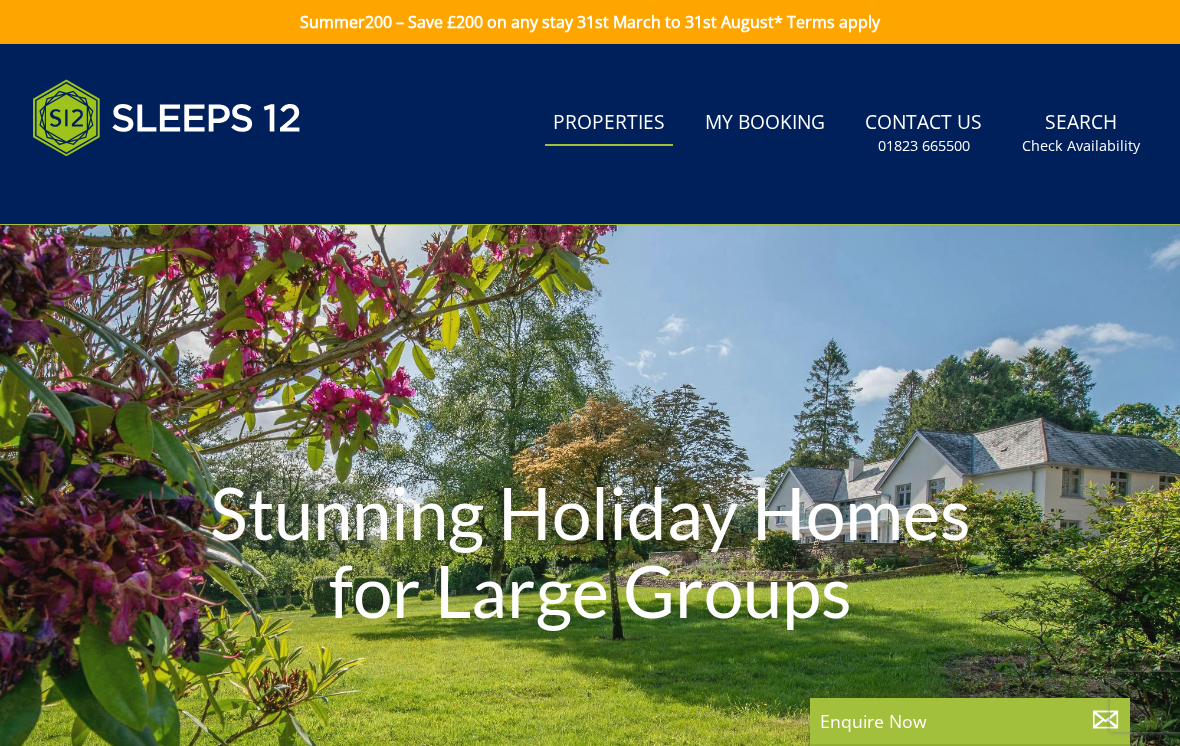 scroll, scrollTop: 29, scrollLeft: 0, axis: vertical 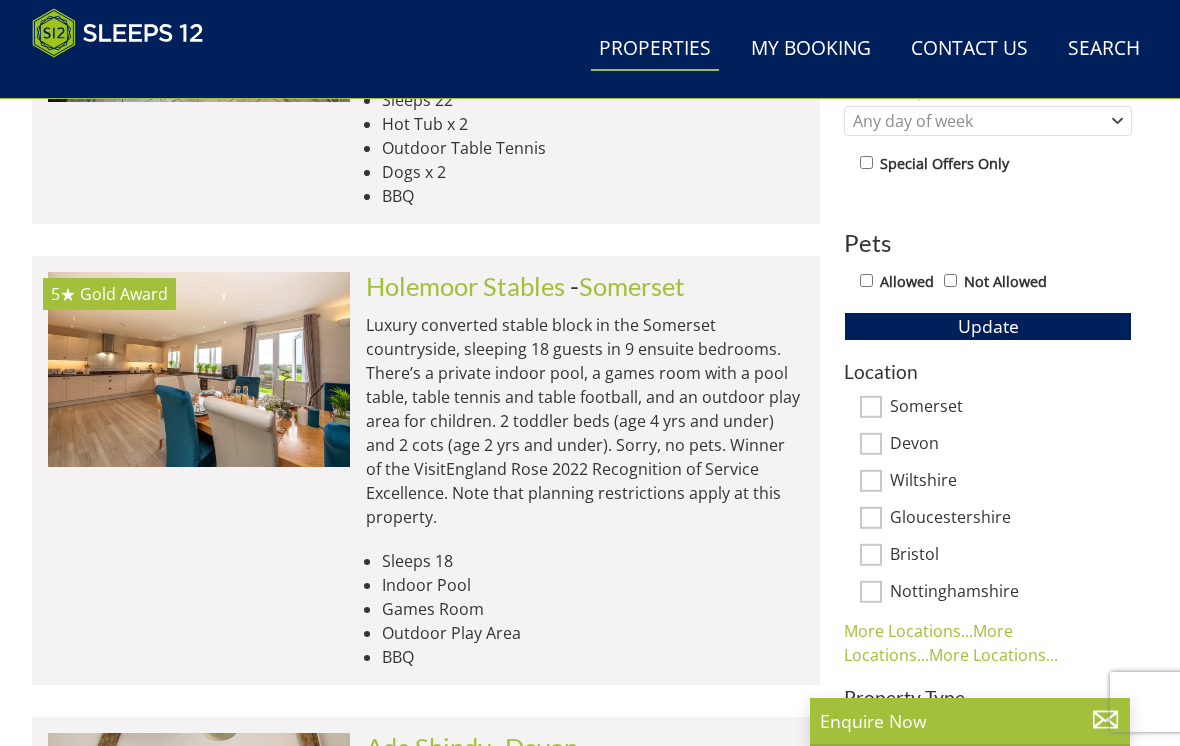 click at bounding box center (199, 369) 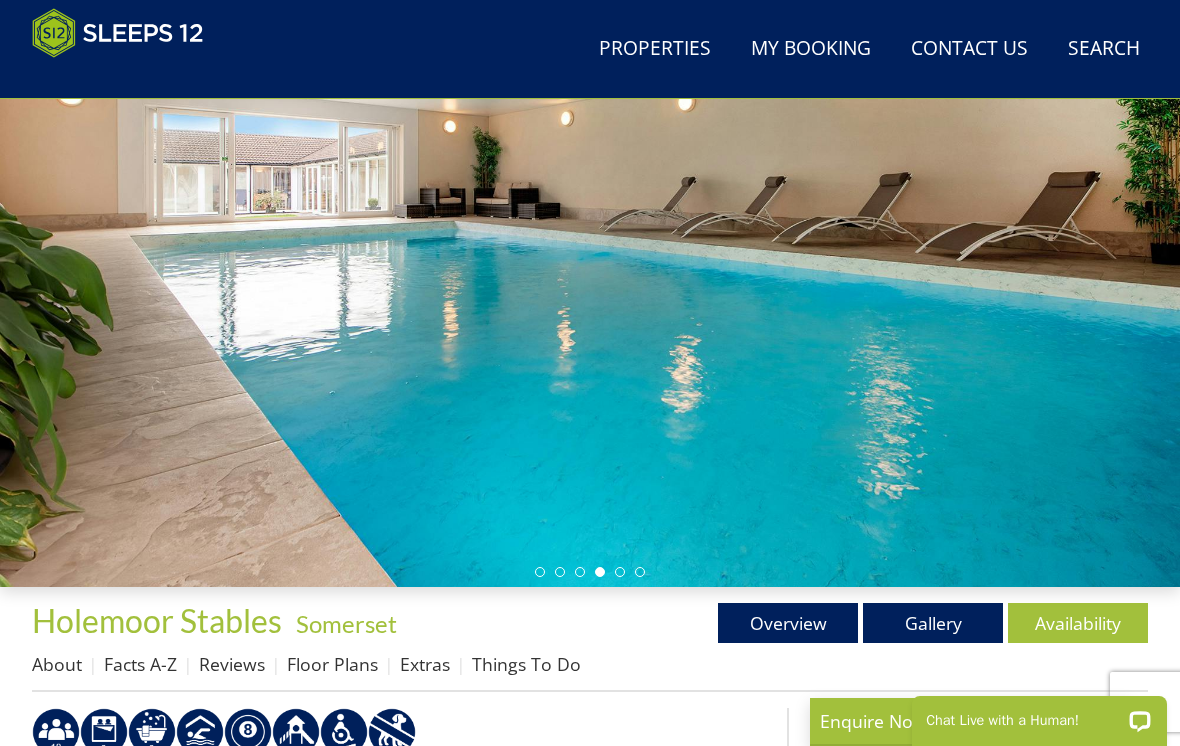 click on "Gallery" at bounding box center [933, 623] 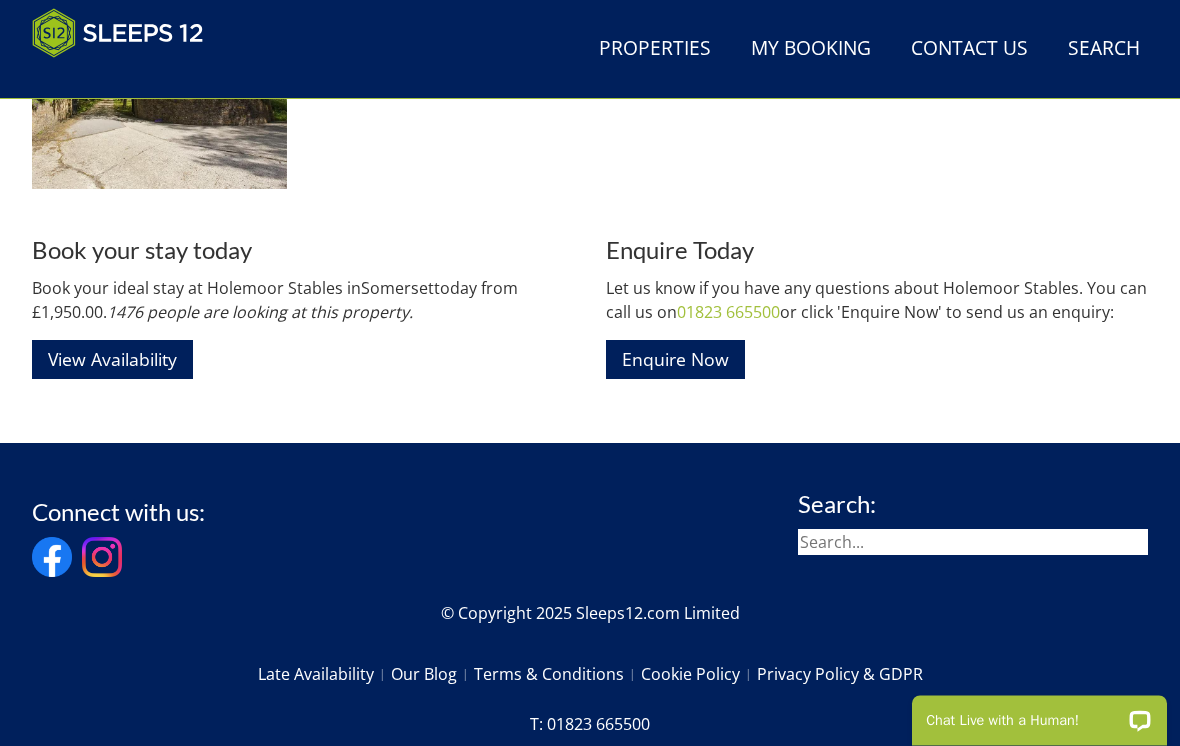 scroll, scrollTop: 3574, scrollLeft: 0, axis: vertical 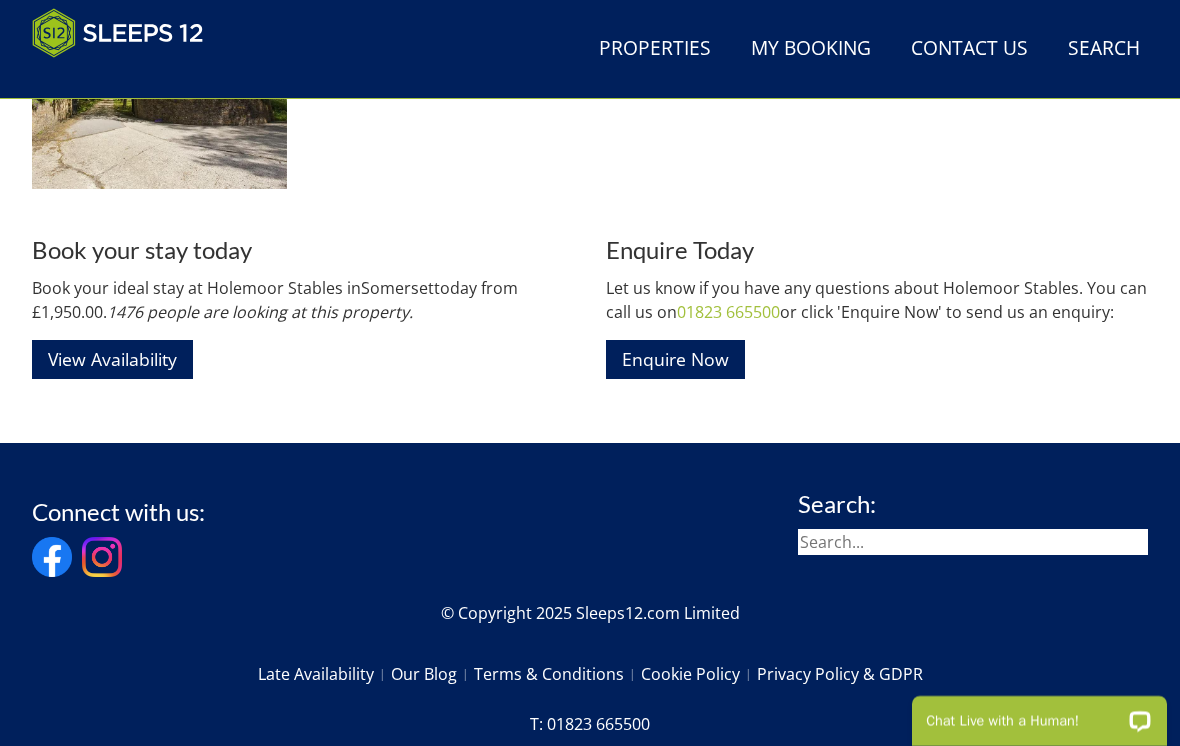 click on "View Availability" at bounding box center (112, 359) 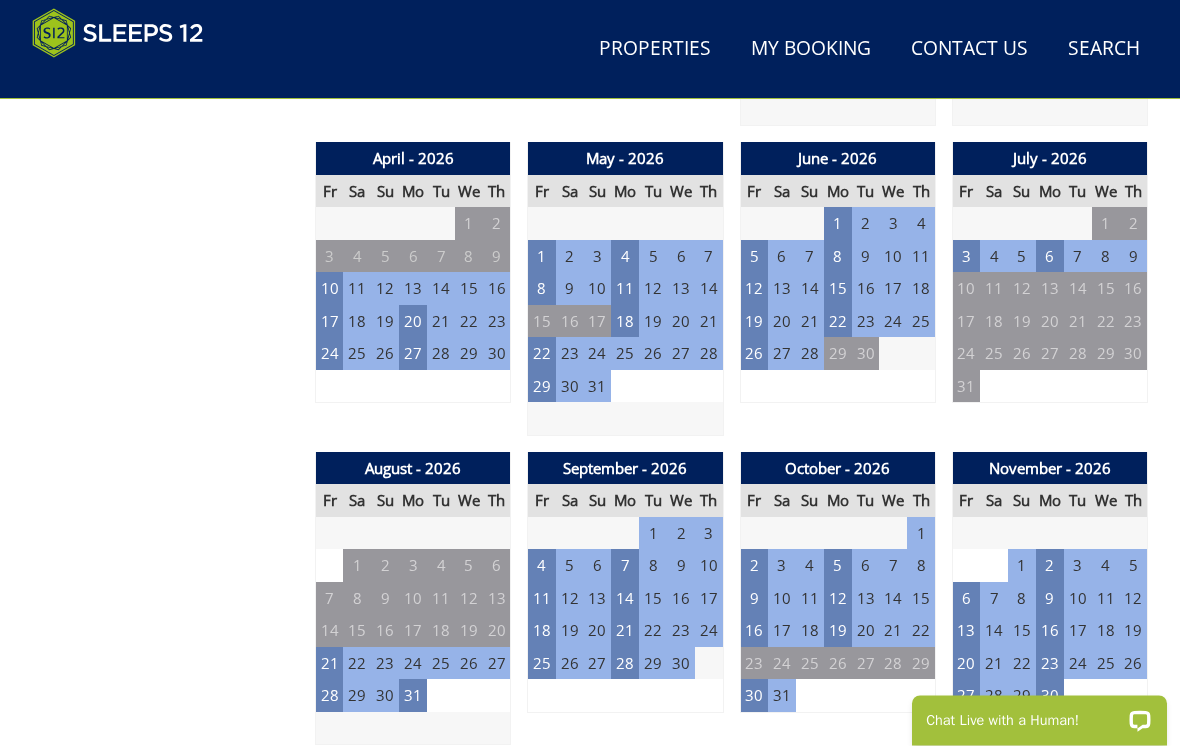 scroll, scrollTop: 1402, scrollLeft: 0, axis: vertical 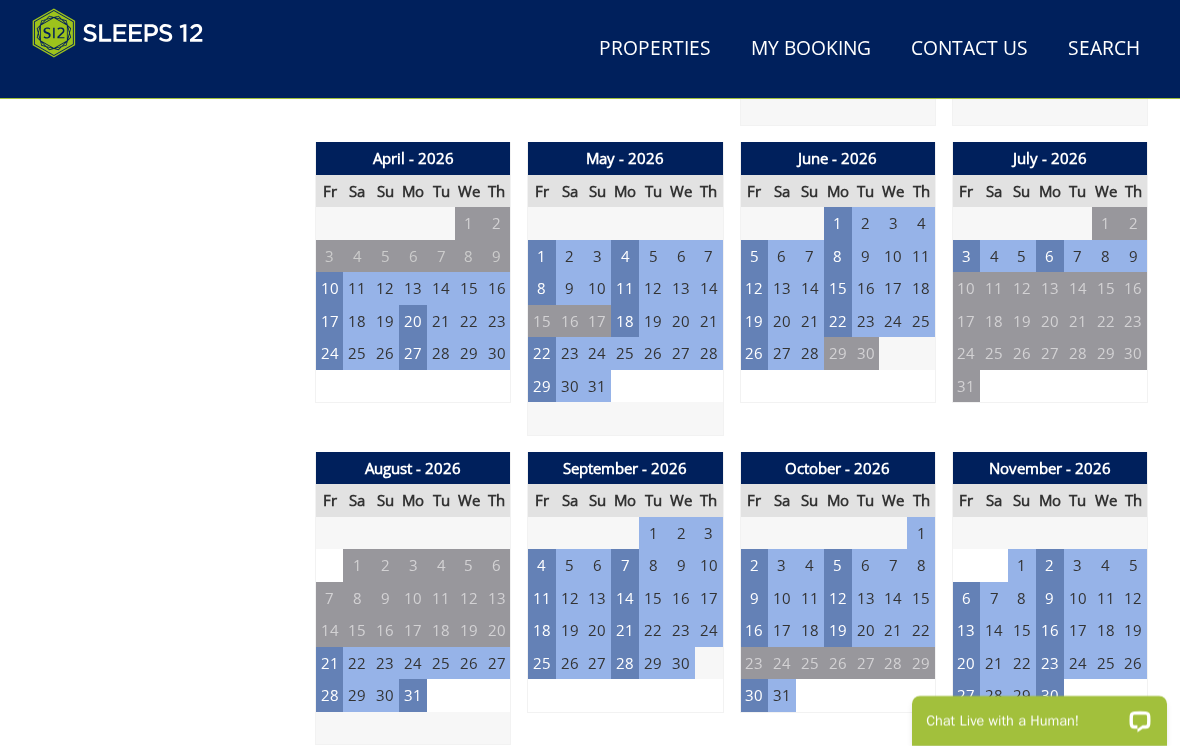 click on "2" at bounding box center (754, 565) 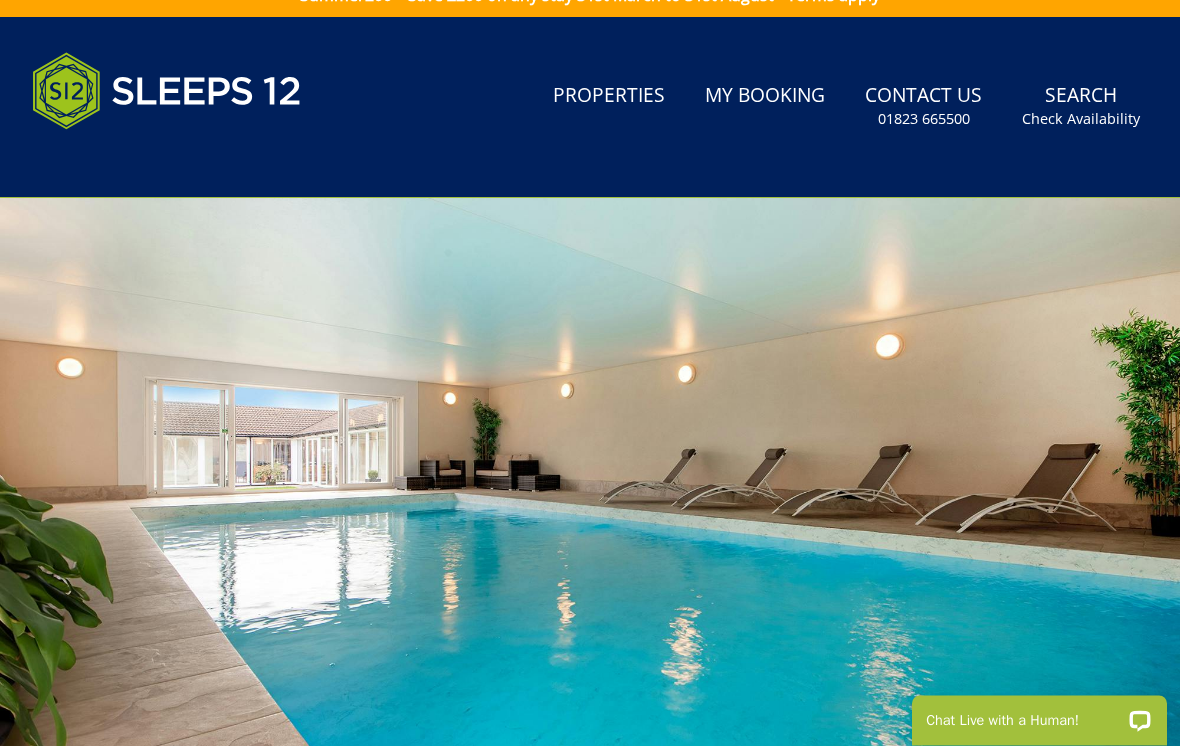 scroll, scrollTop: 0, scrollLeft: 0, axis: both 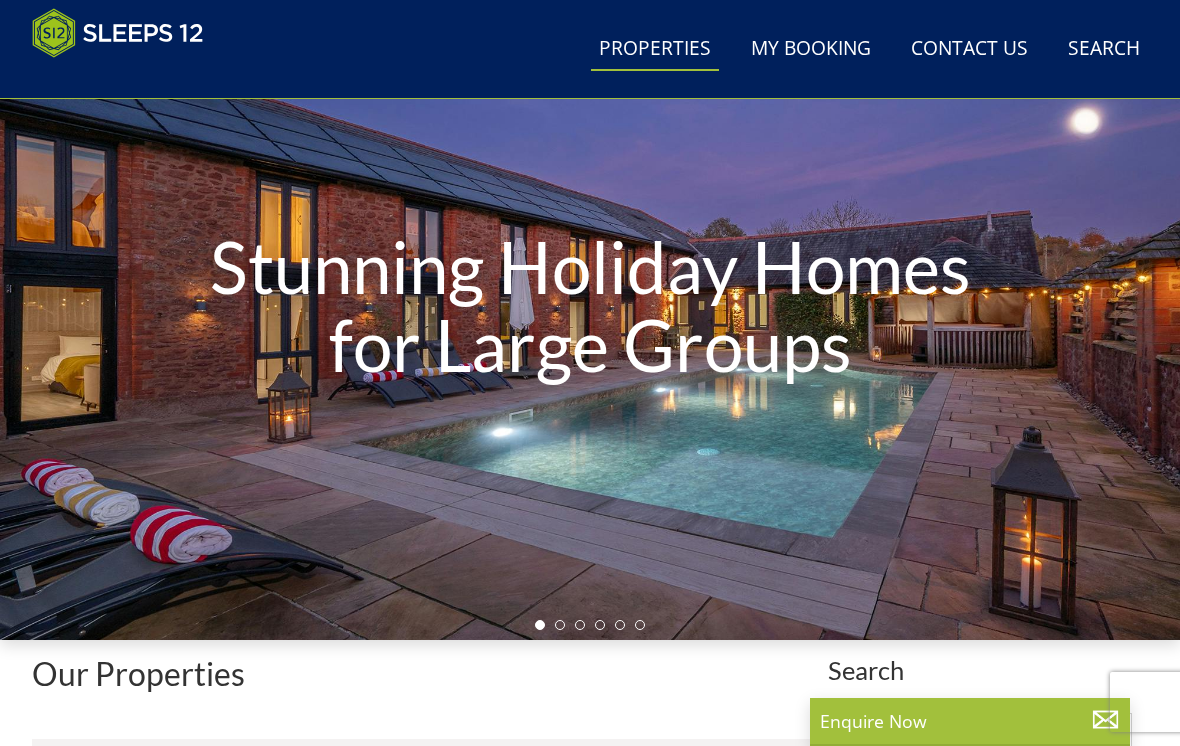click on "Our Properties" at bounding box center [426, 673] 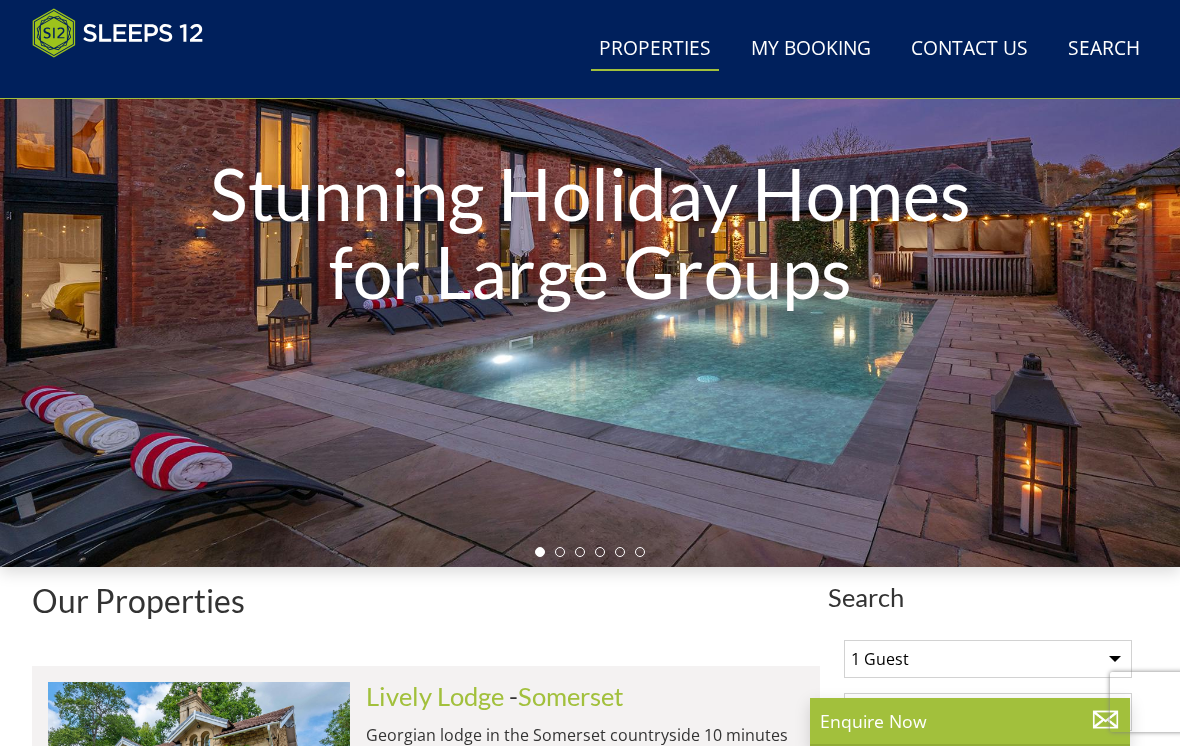 scroll, scrollTop: 0, scrollLeft: 9374, axis: horizontal 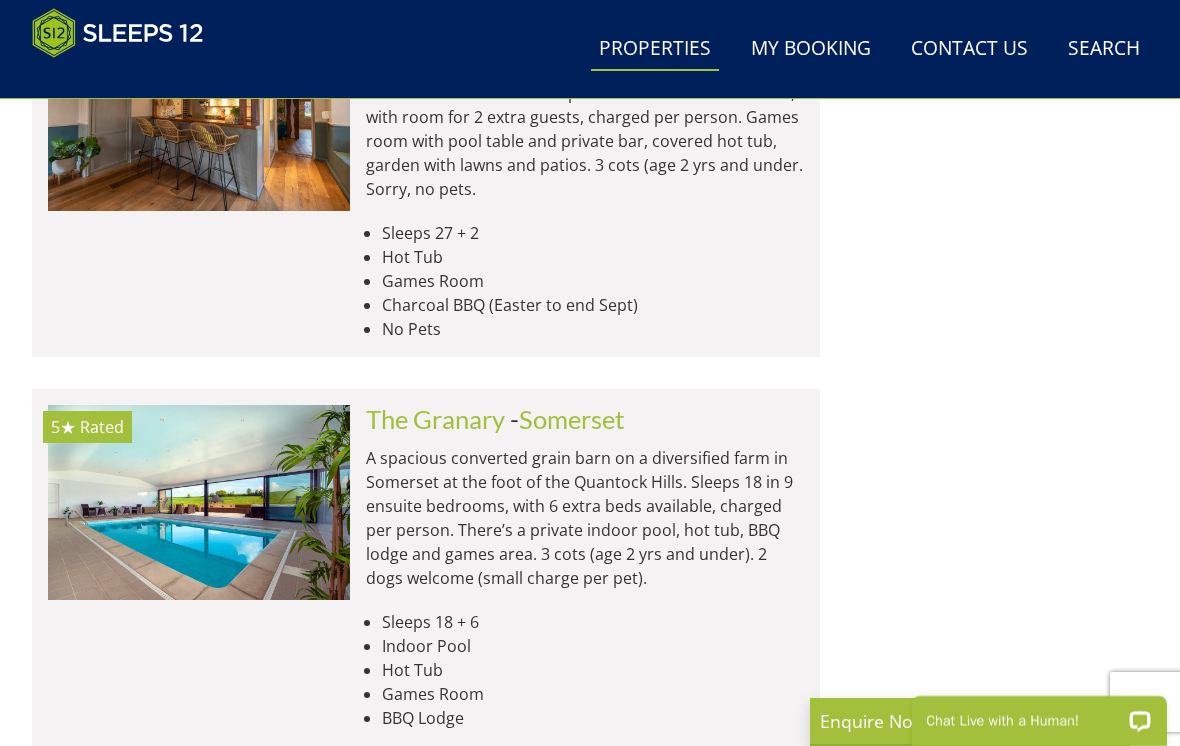 click at bounding box center (199, 502) 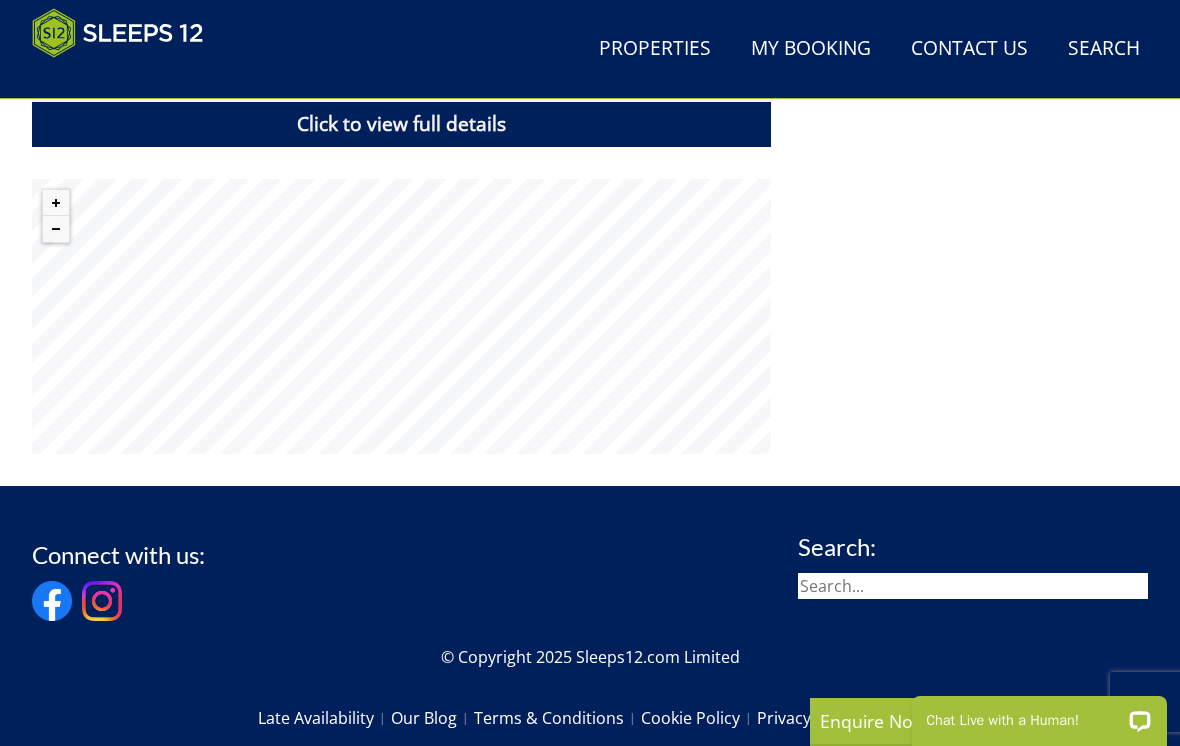 click on "Click to view full details" at bounding box center [401, 124] 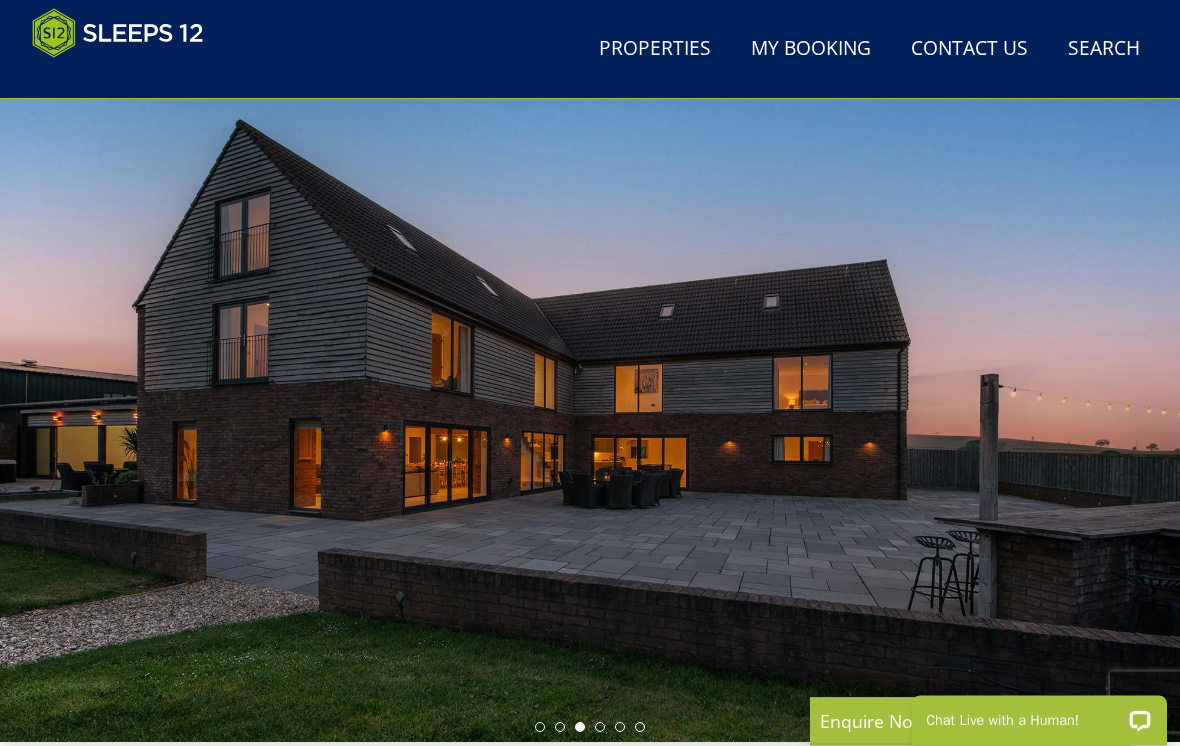 scroll, scrollTop: 0, scrollLeft: 0, axis: both 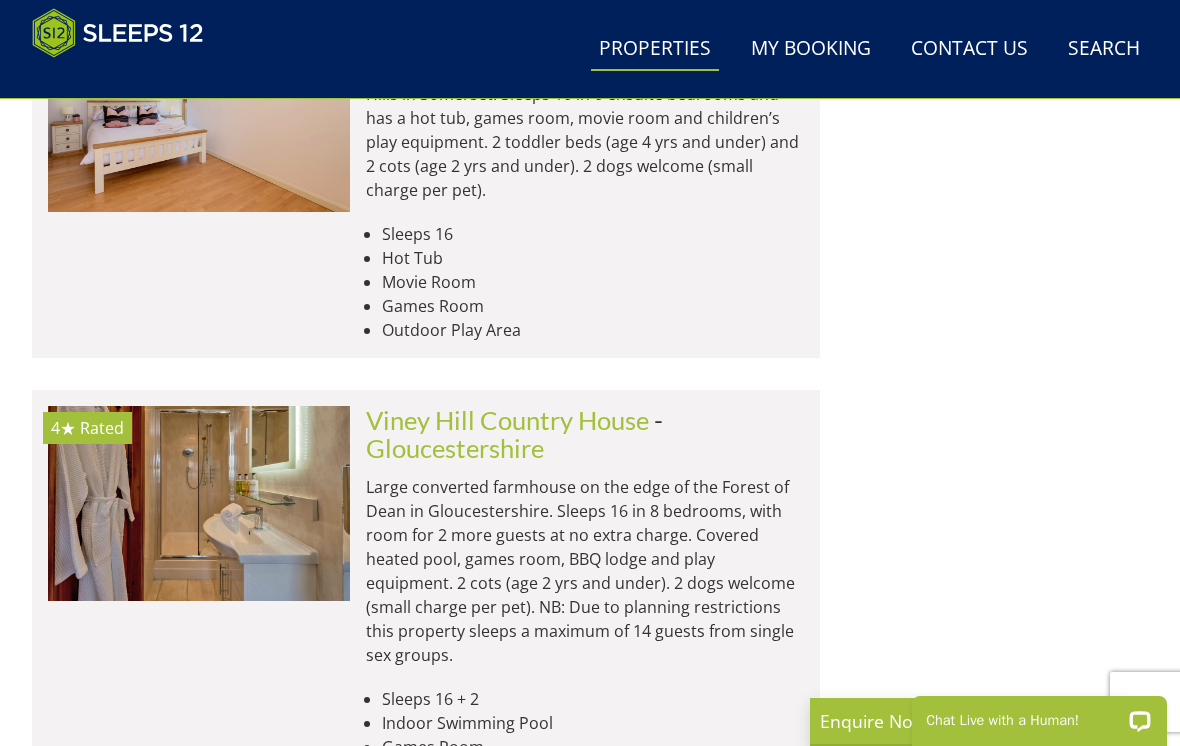 click at bounding box center [199, 503] 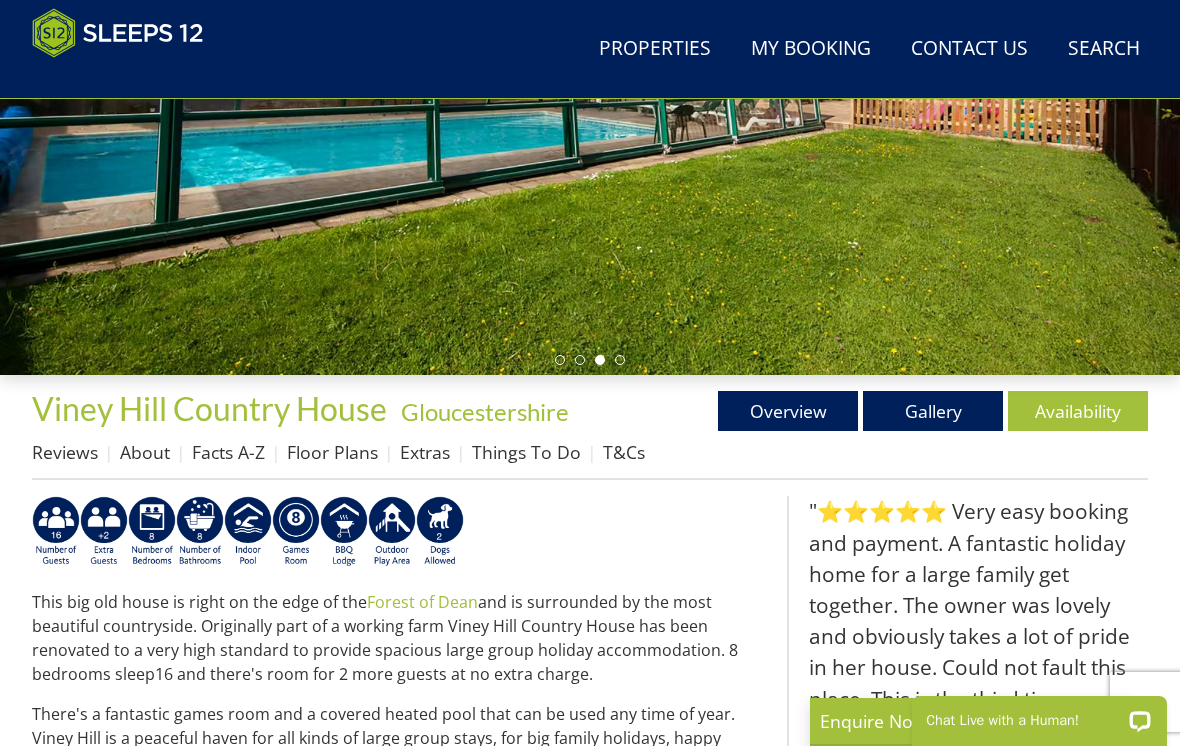 click on "Overview" at bounding box center (788, 411) 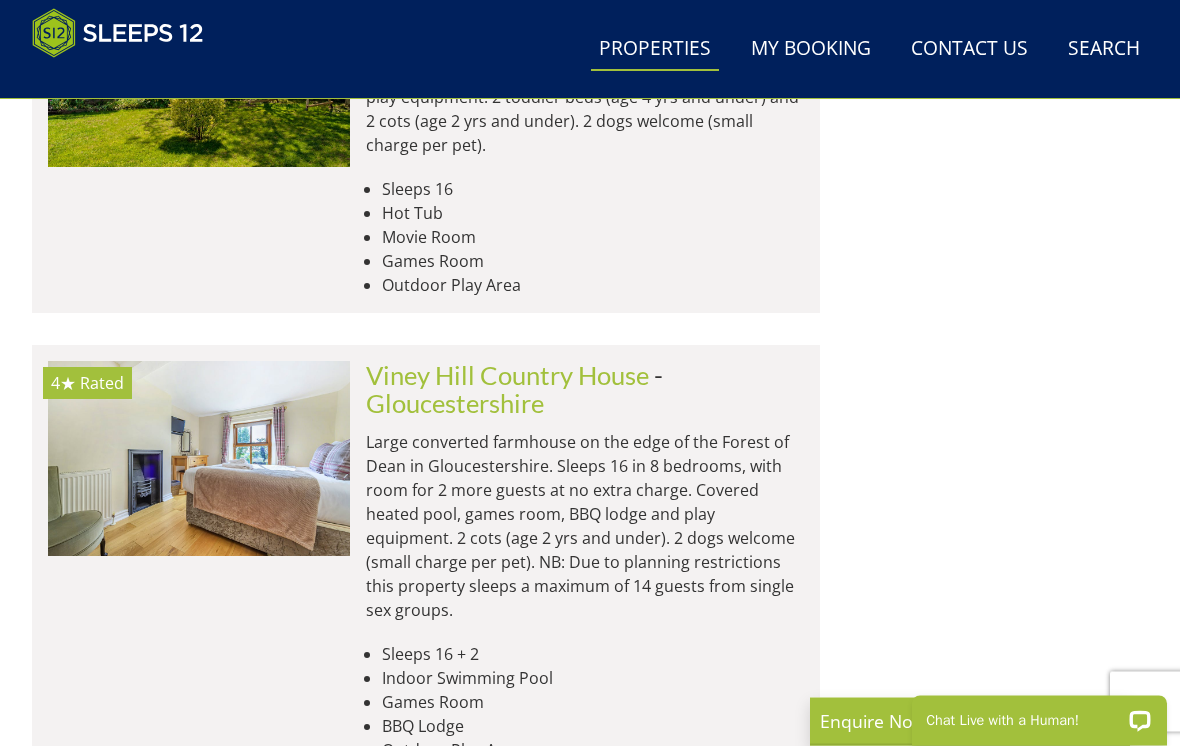 scroll, scrollTop: 8990, scrollLeft: 0, axis: vertical 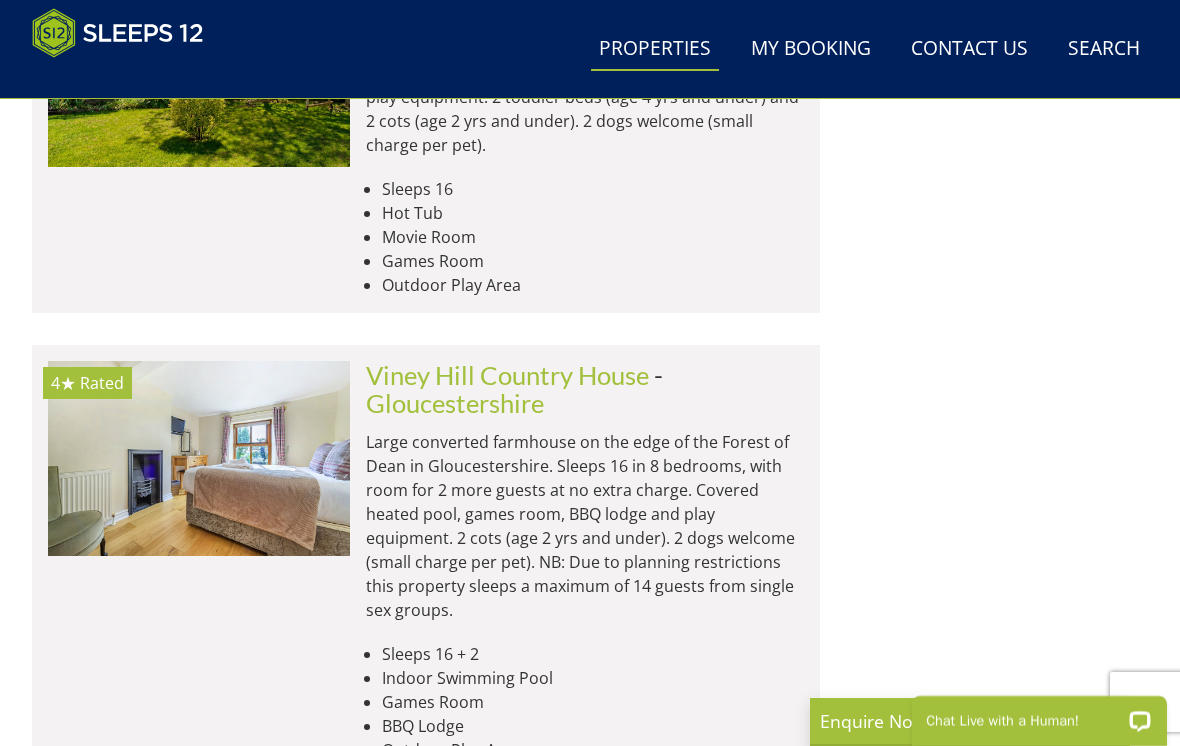 click at bounding box center (199, 458) 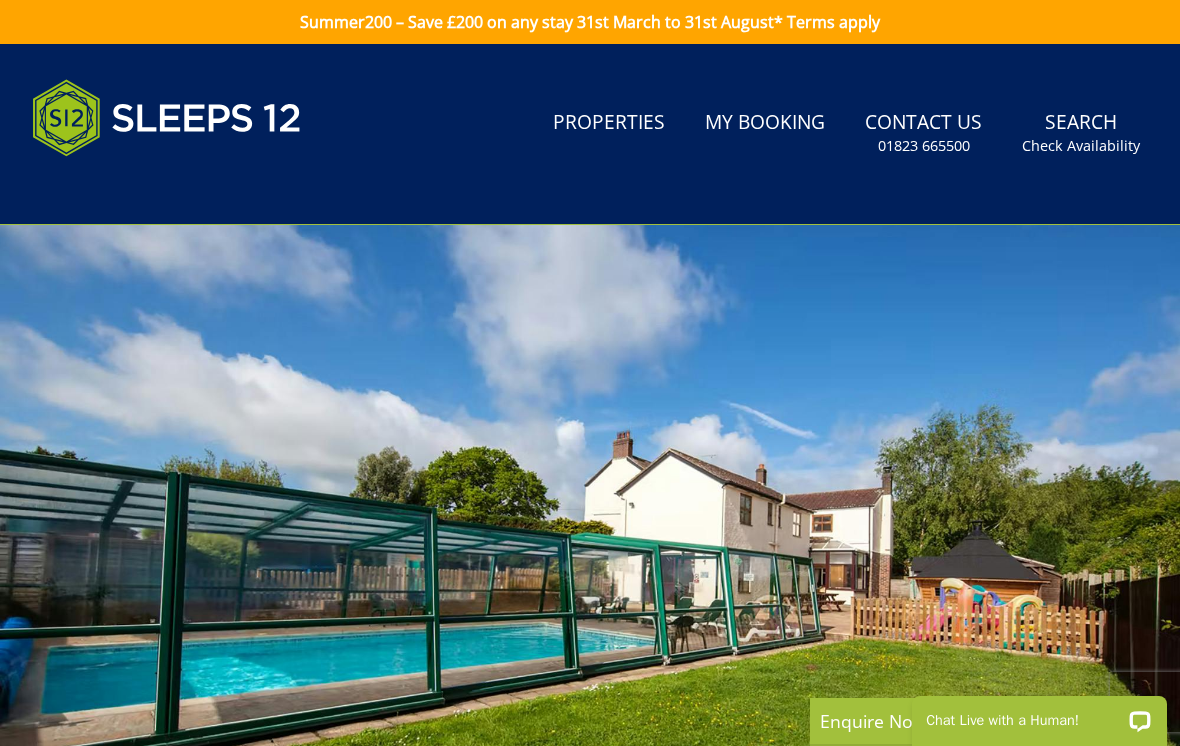scroll, scrollTop: 0, scrollLeft: 0, axis: both 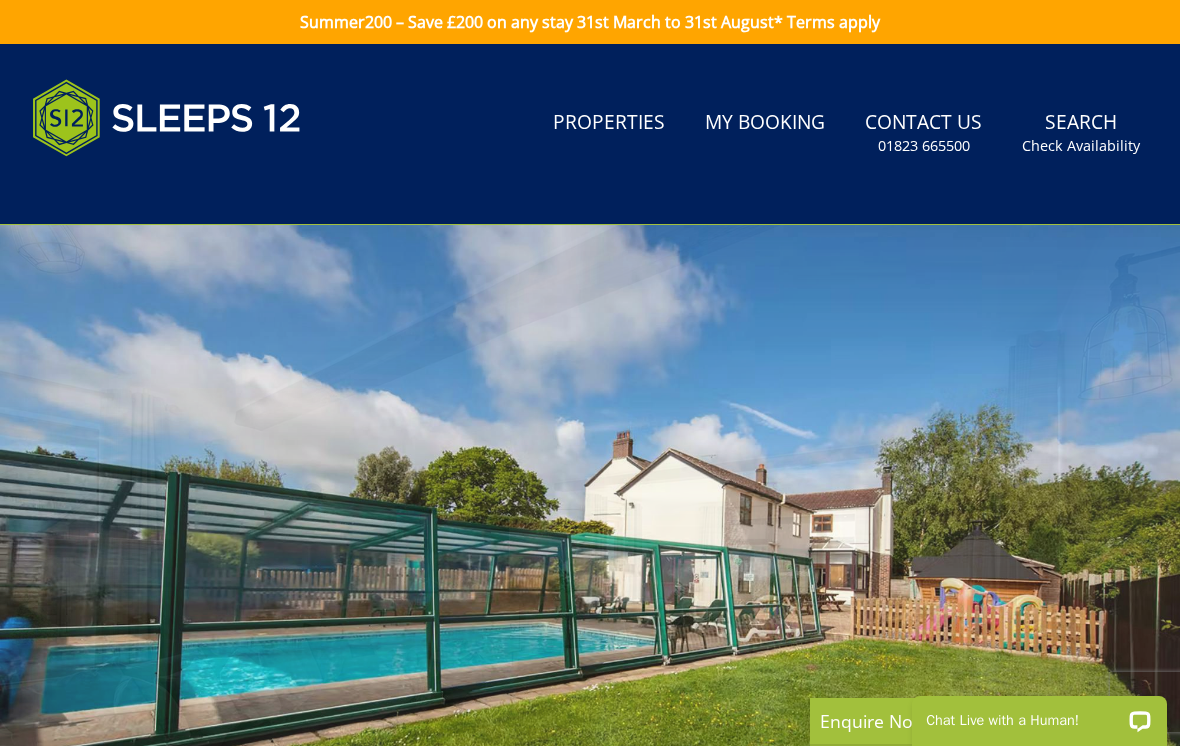 click on "Properties" at bounding box center [609, 123] 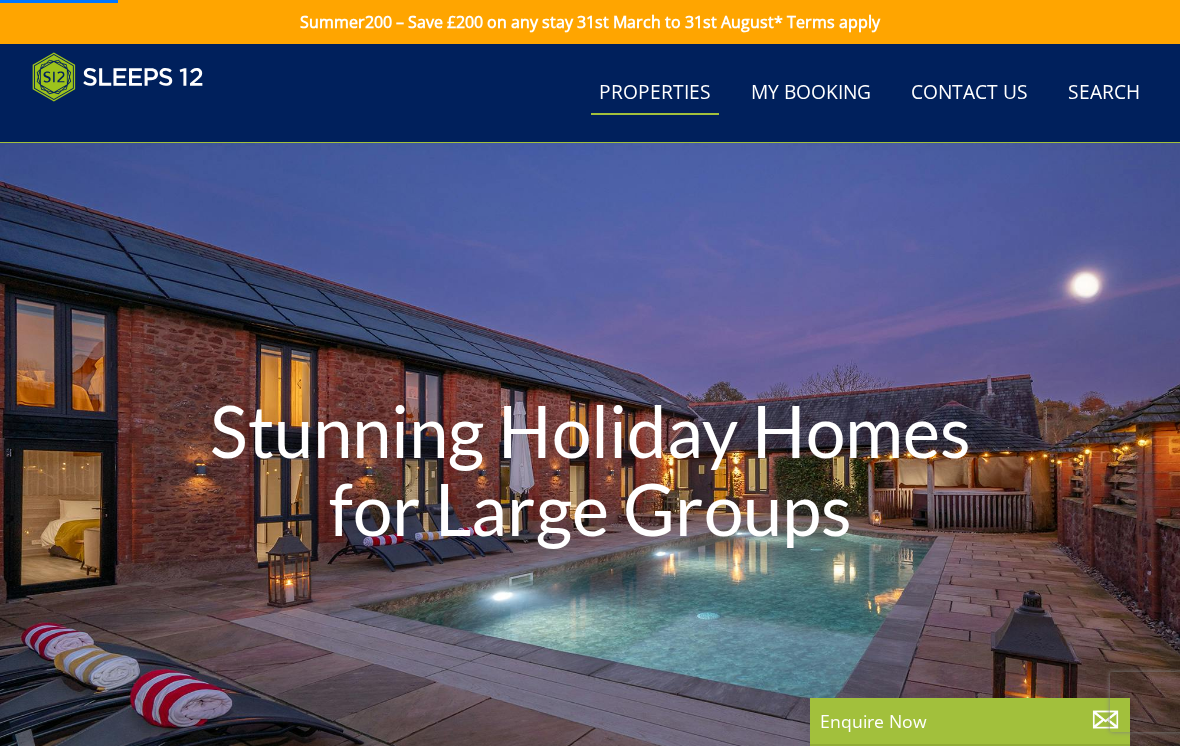 scroll, scrollTop: 0, scrollLeft: 7560, axis: horizontal 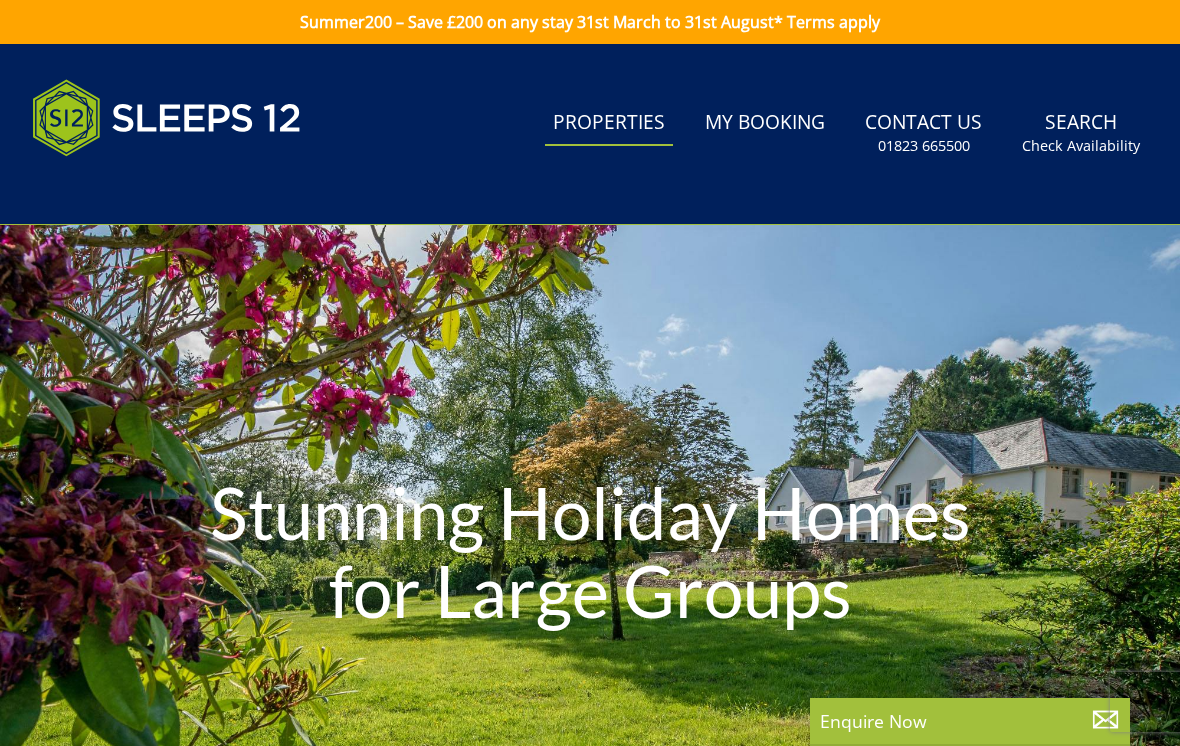 click on "Check Availability" at bounding box center (1081, 146) 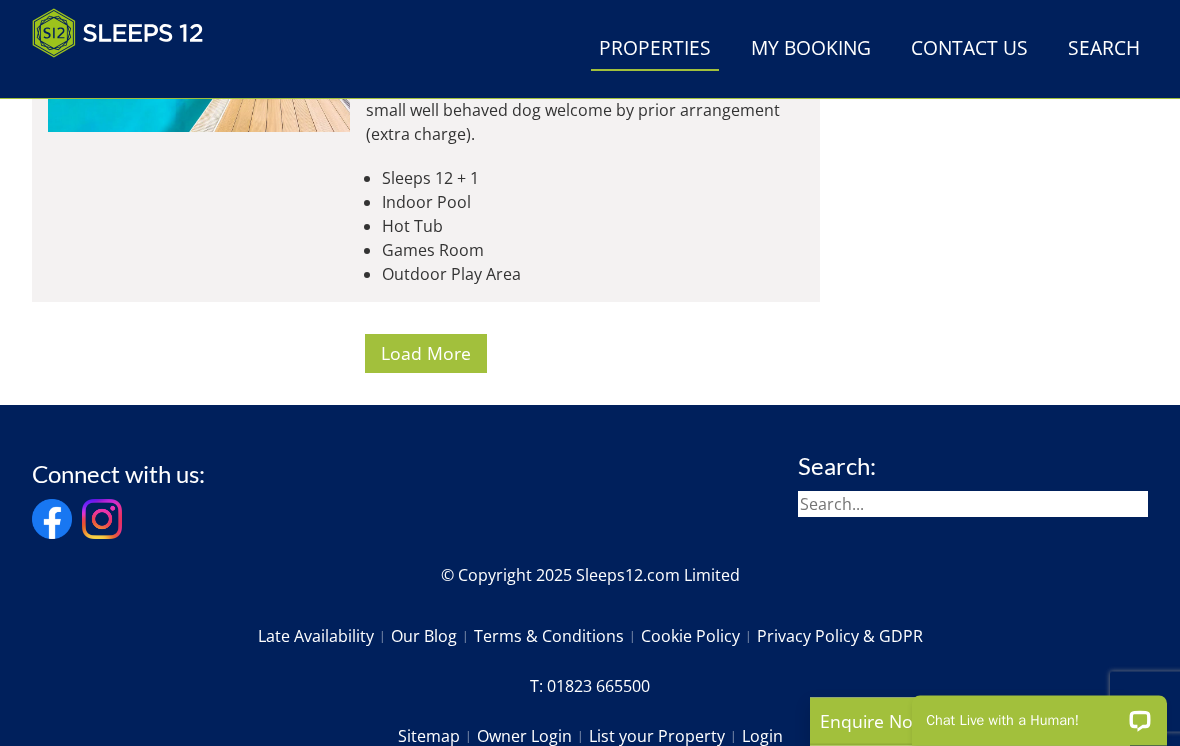 scroll, scrollTop: 8617, scrollLeft: 0, axis: vertical 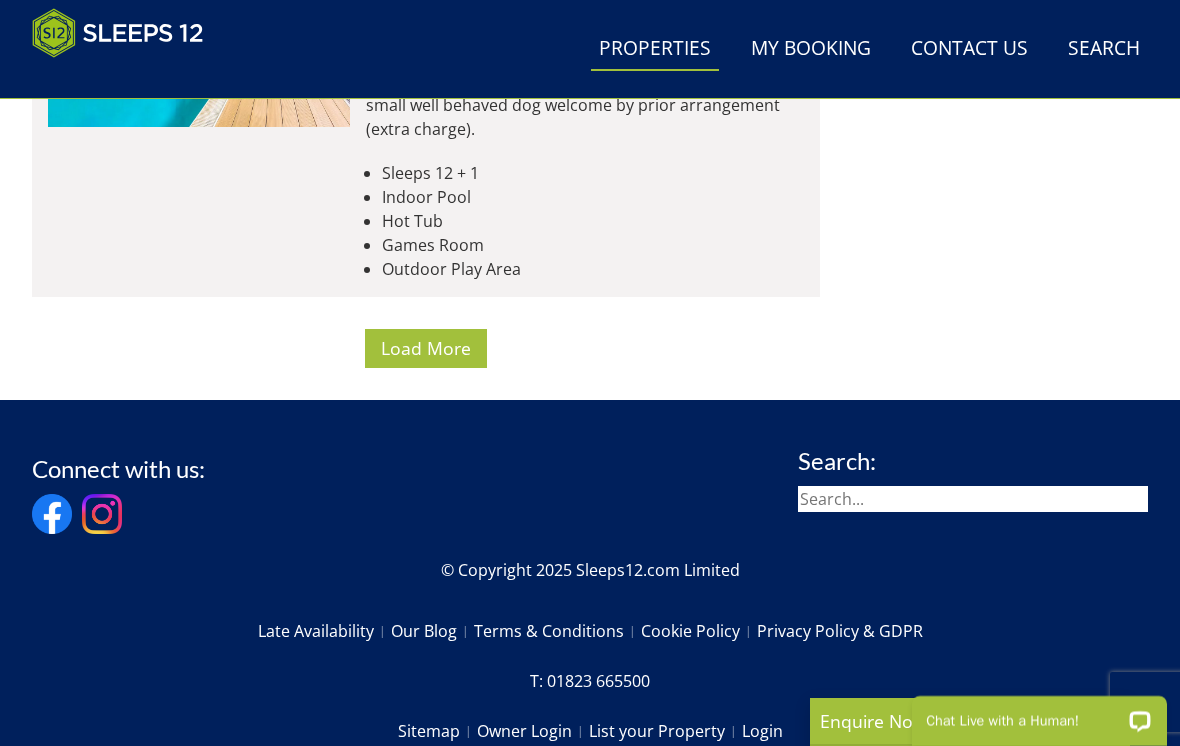click on "Load More" at bounding box center (426, 348) 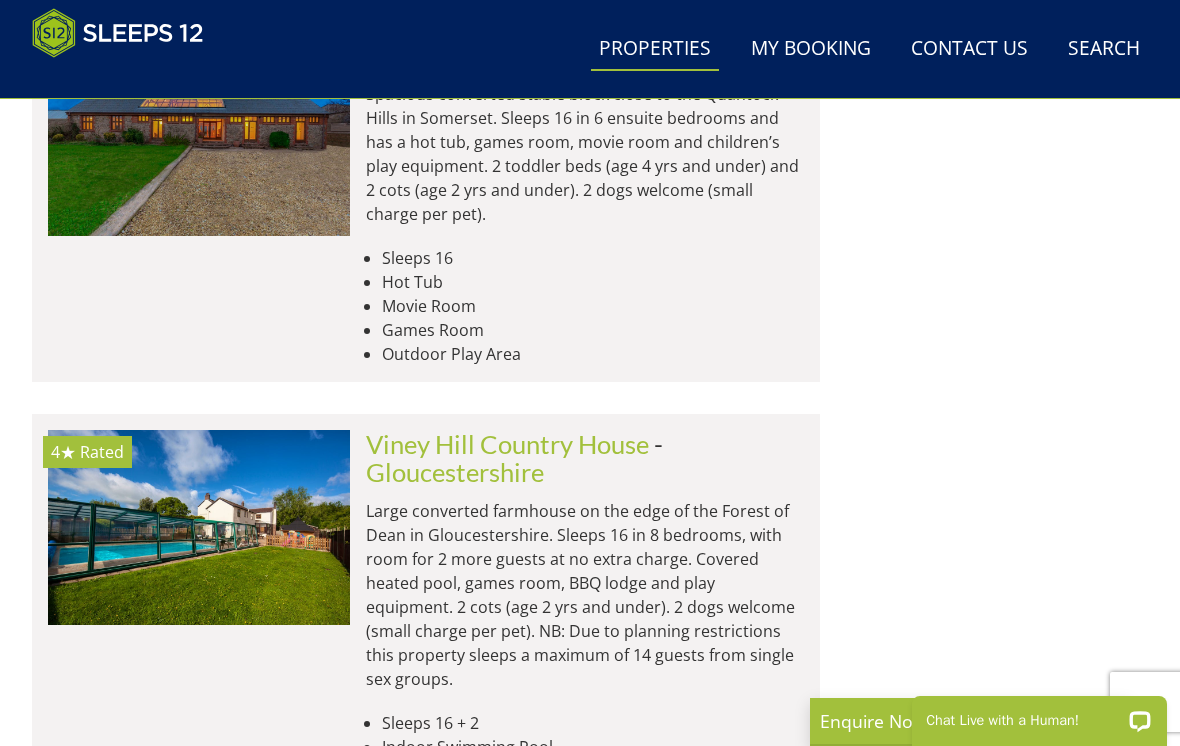 scroll, scrollTop: 8925, scrollLeft: 0, axis: vertical 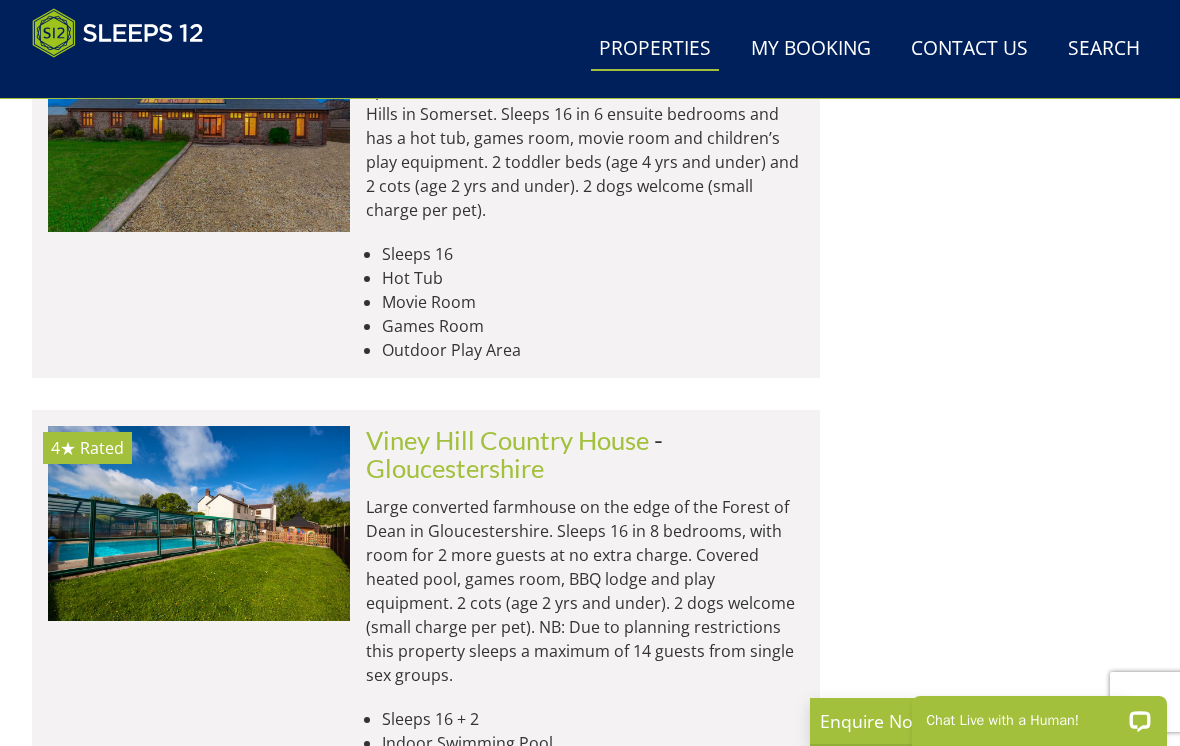 click at bounding box center [199, 523] 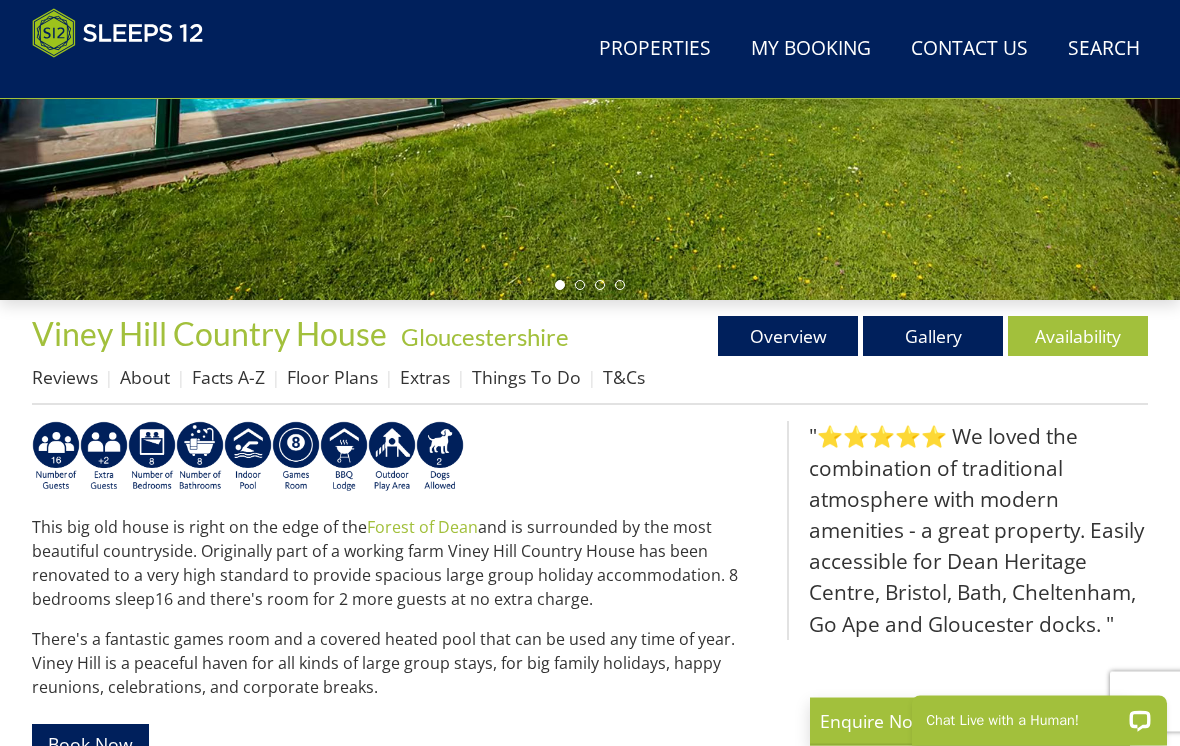 scroll, scrollTop: 505, scrollLeft: 0, axis: vertical 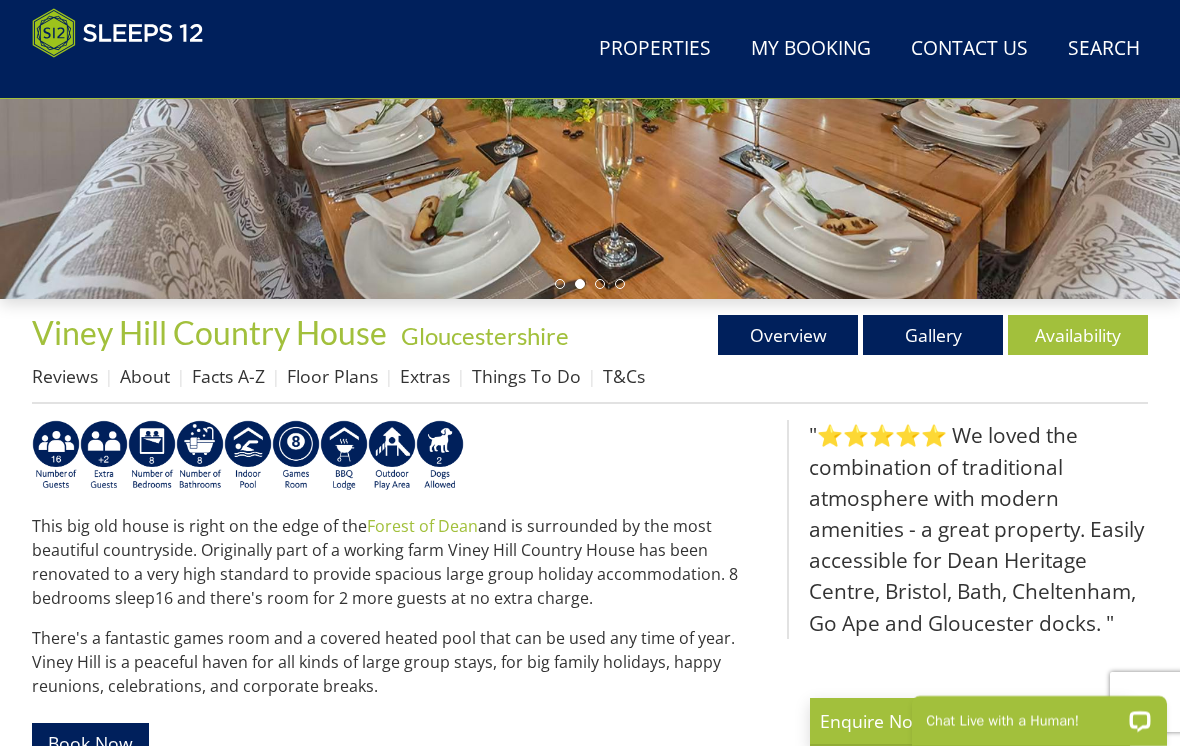 click on "Extras" at bounding box center [425, 376] 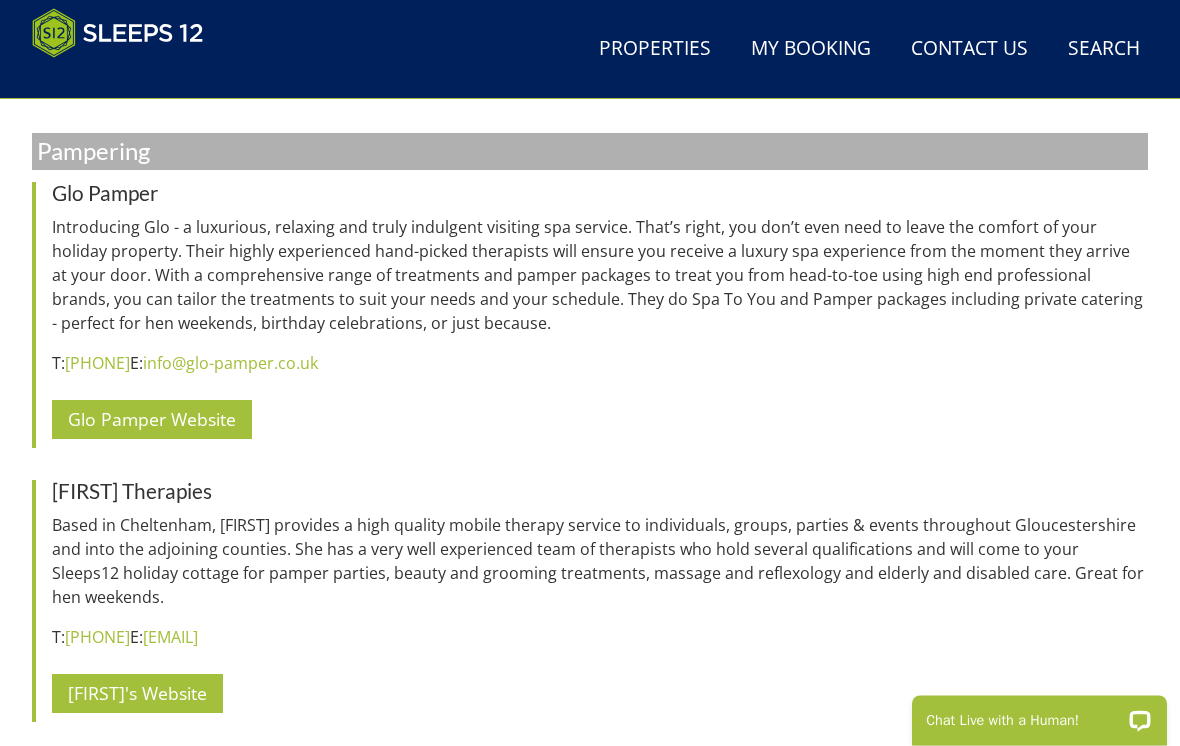 scroll, scrollTop: 1798, scrollLeft: 0, axis: vertical 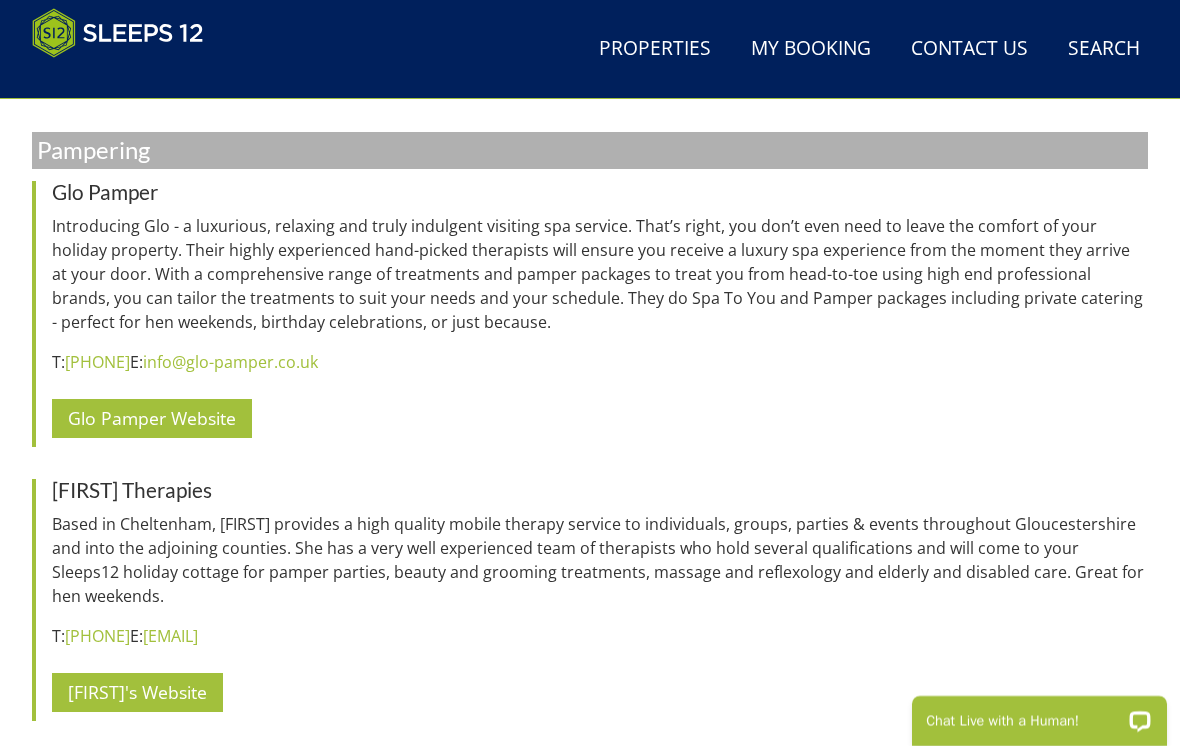 click on "Glo Pamper Introducing Glo - a luxurious, relaxing and truly indulgent visiting spa service. That’s right, you don’t even need to leave the comfort of your holiday property. Their highly experienced hand-picked therapists will ensure you receive a luxury spa experience from the moment they arrive at your door. With a comprehensive range of treatments and pamper packages to treat you from head-to-toe using high end professional brands, you can tailor the treatments to suit your needs and your schedule. They do Spa To You and Pamper packages including private catering - perfect for hen weekends, birthday celebrations, or just because. T: [PHONE] E: [EMAIL] Glo Pamper Website" at bounding box center (590, 314) 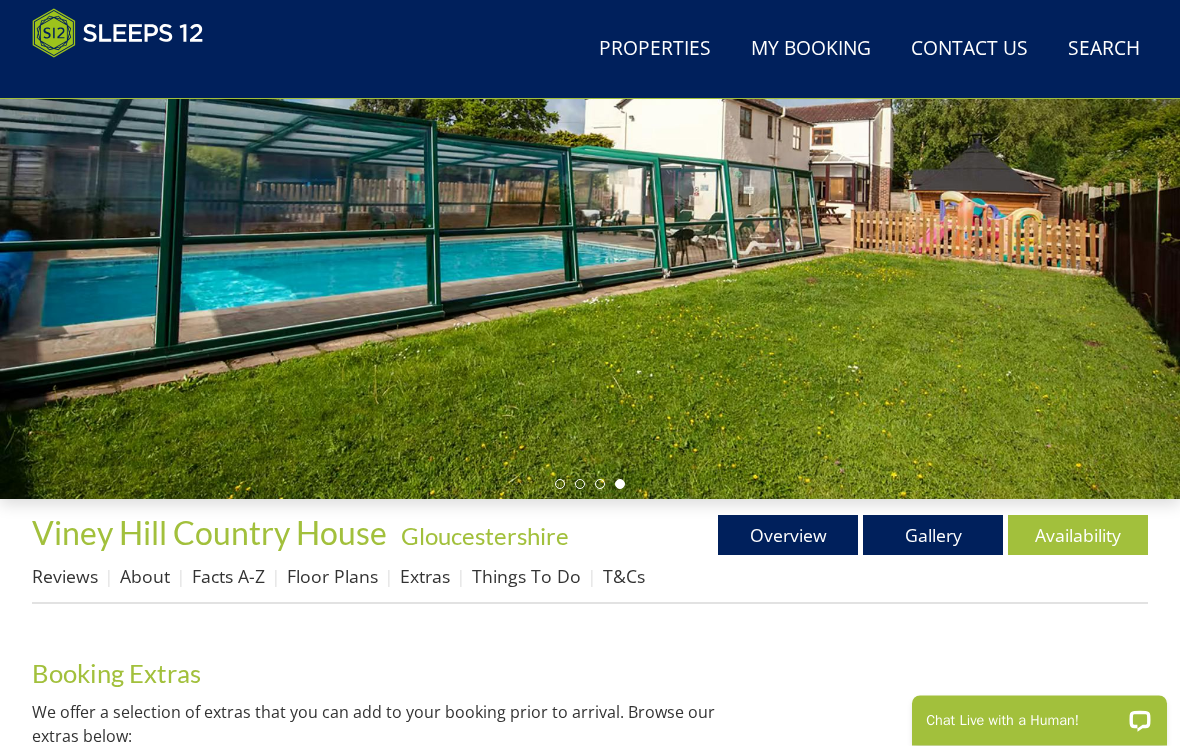 scroll, scrollTop: 306, scrollLeft: 0, axis: vertical 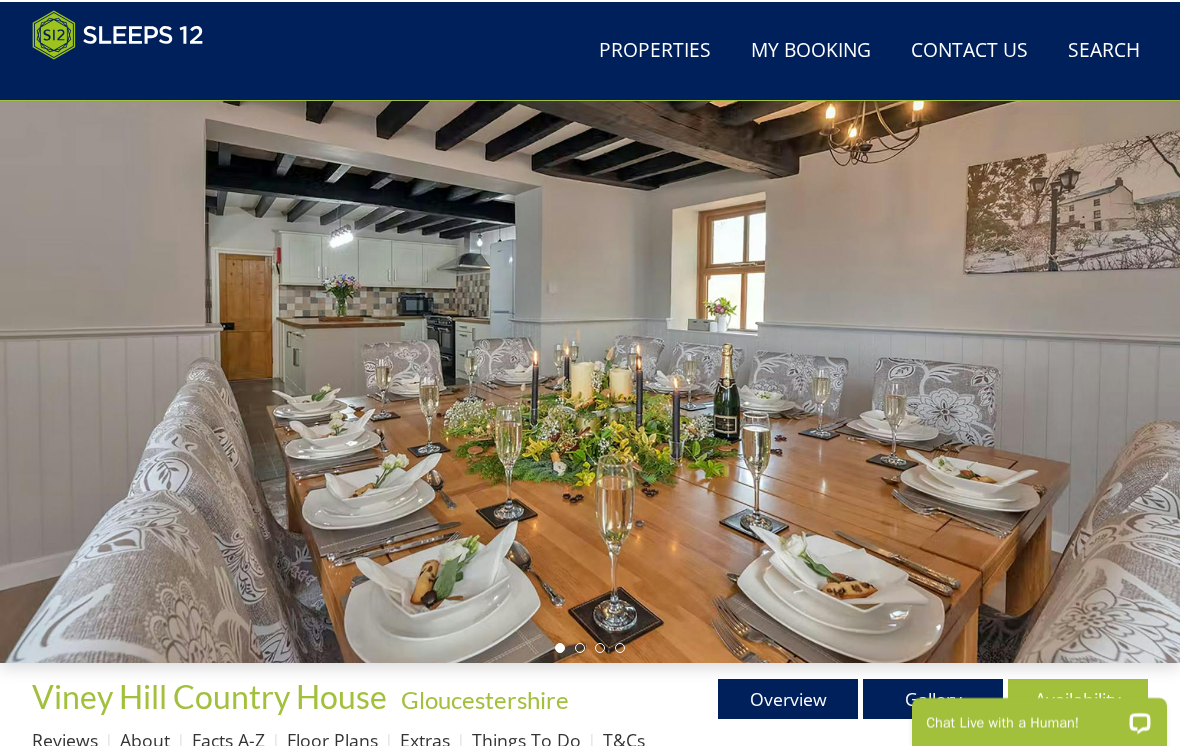click on "About" at bounding box center [145, 738] 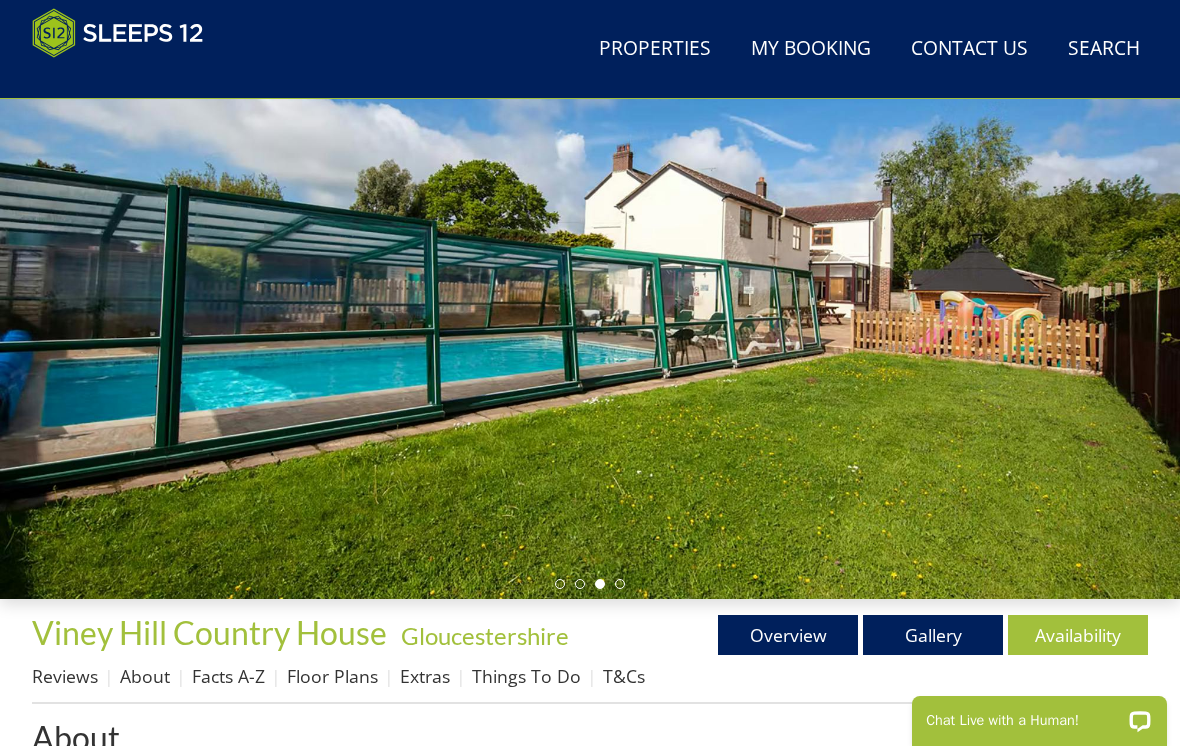 scroll, scrollTop: 203, scrollLeft: 0, axis: vertical 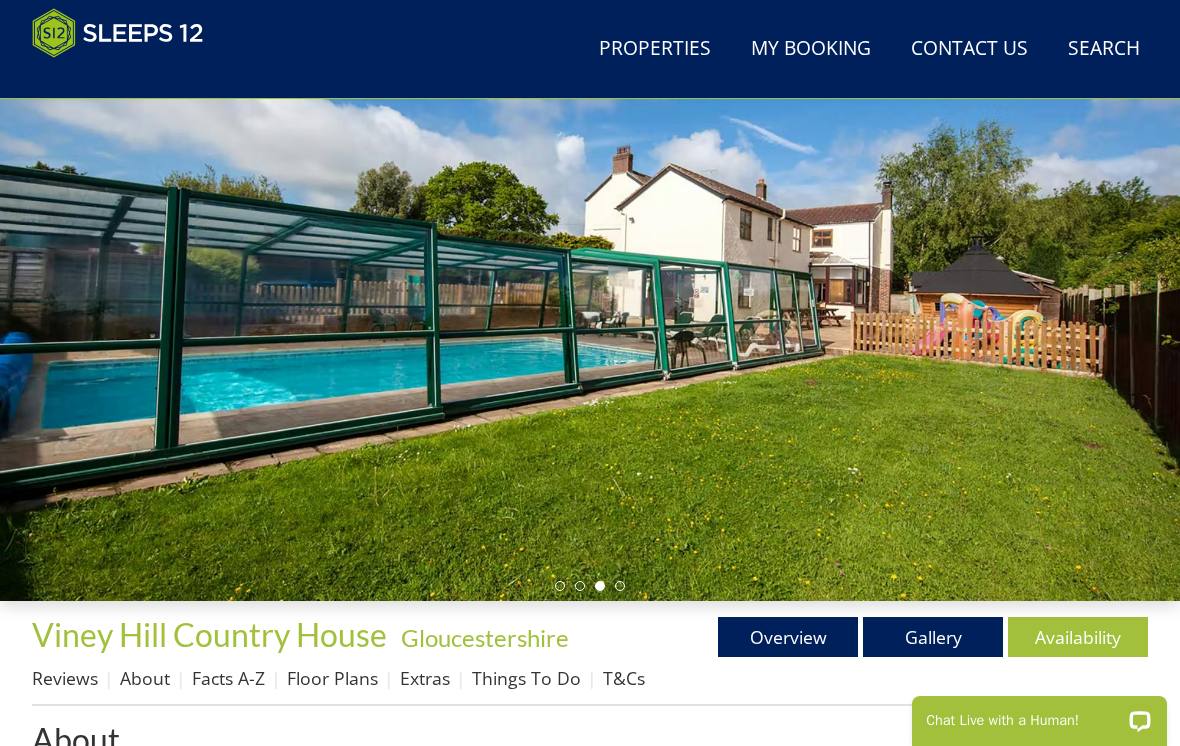 click on "Facts A-Z" at bounding box center (228, 678) 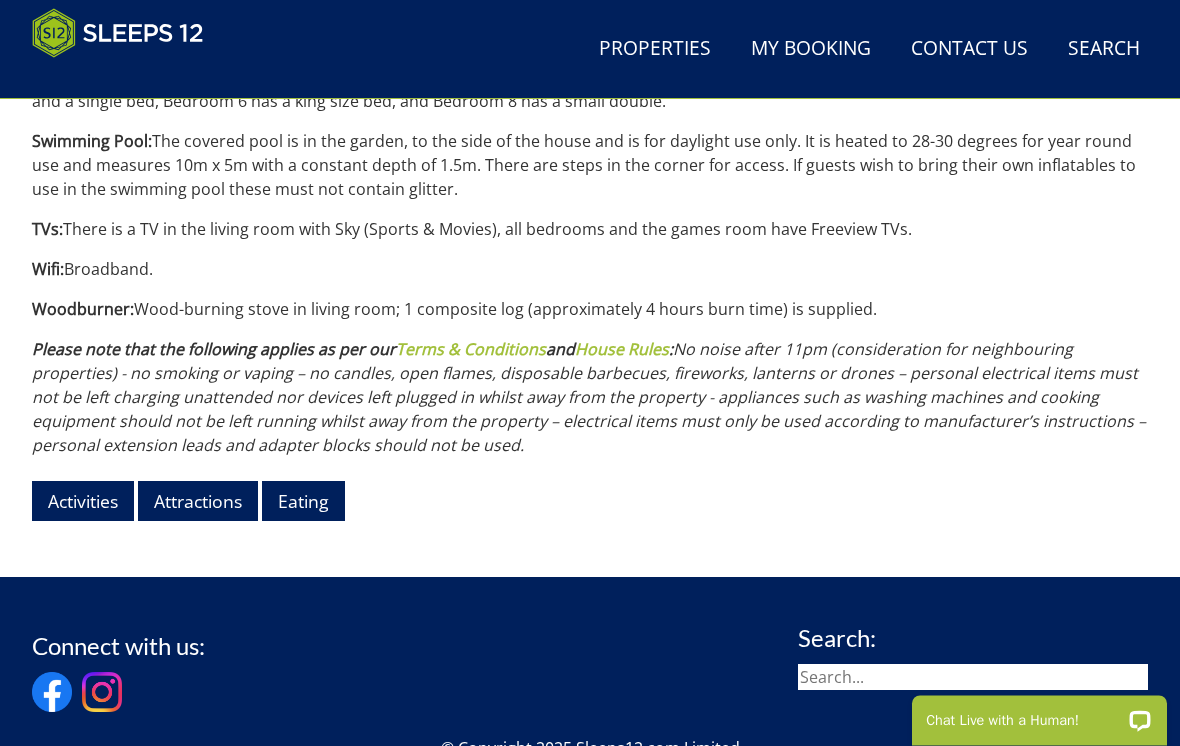 scroll, scrollTop: 2321, scrollLeft: 0, axis: vertical 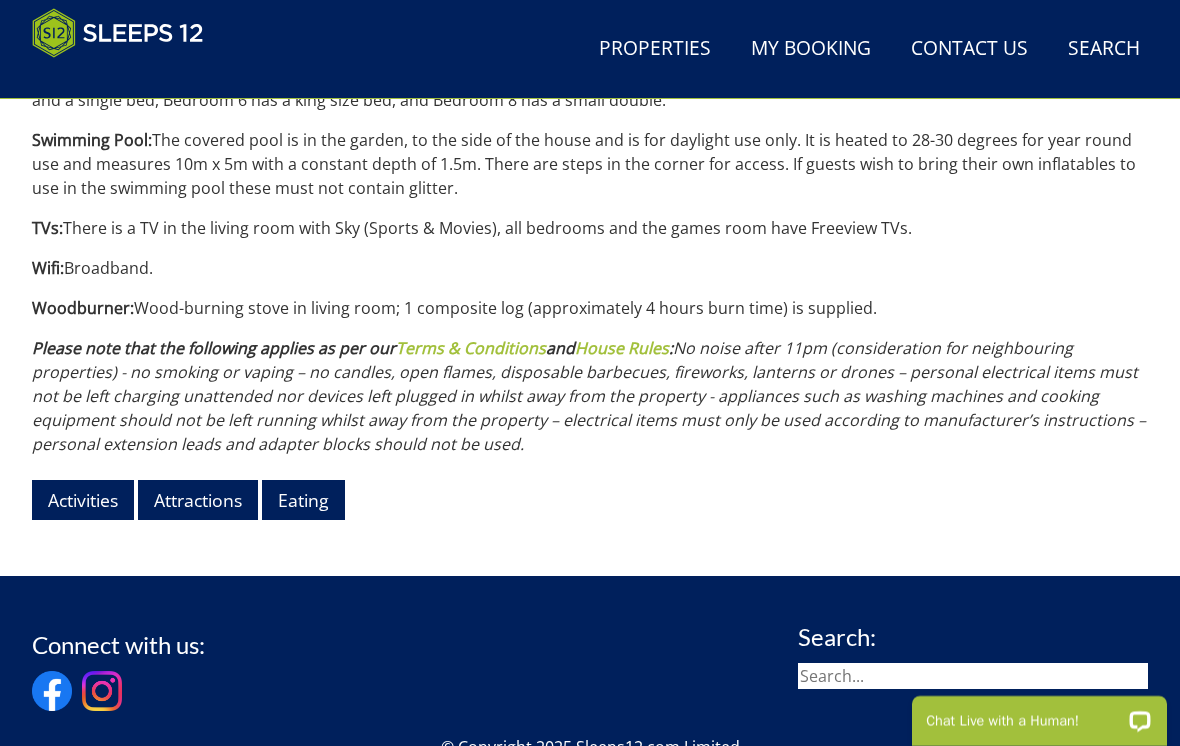 click on "Attractions" at bounding box center [198, 499] 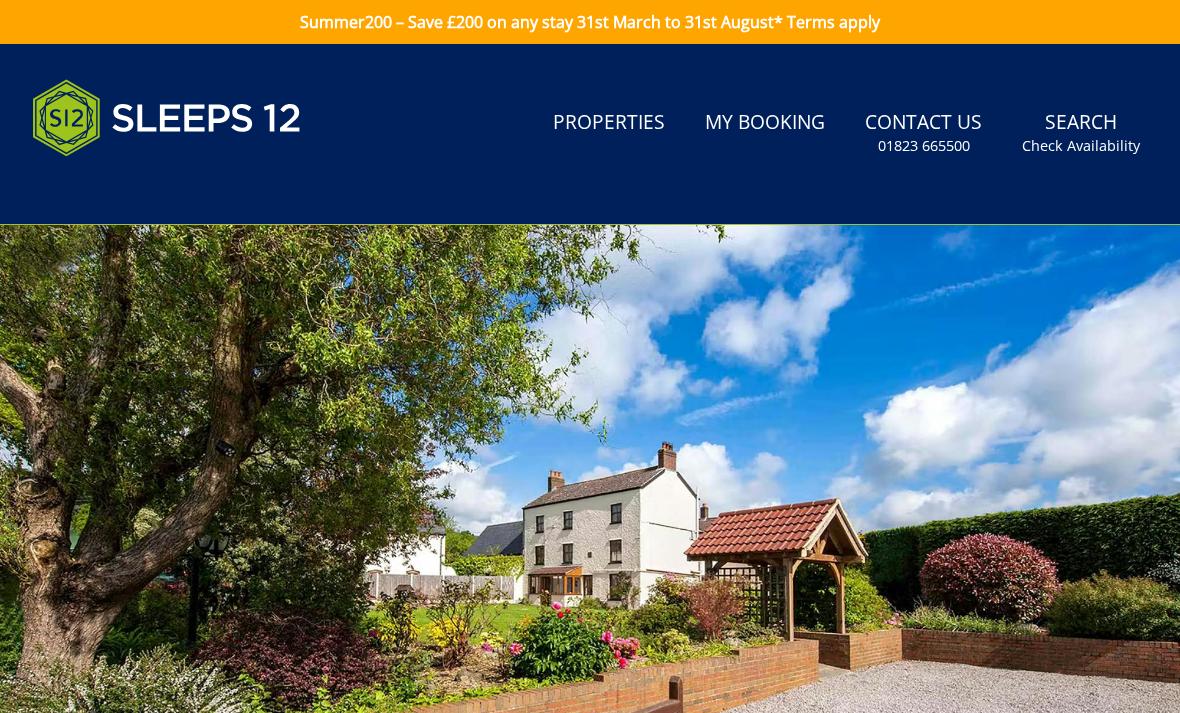 scroll, scrollTop: 0, scrollLeft: 0, axis: both 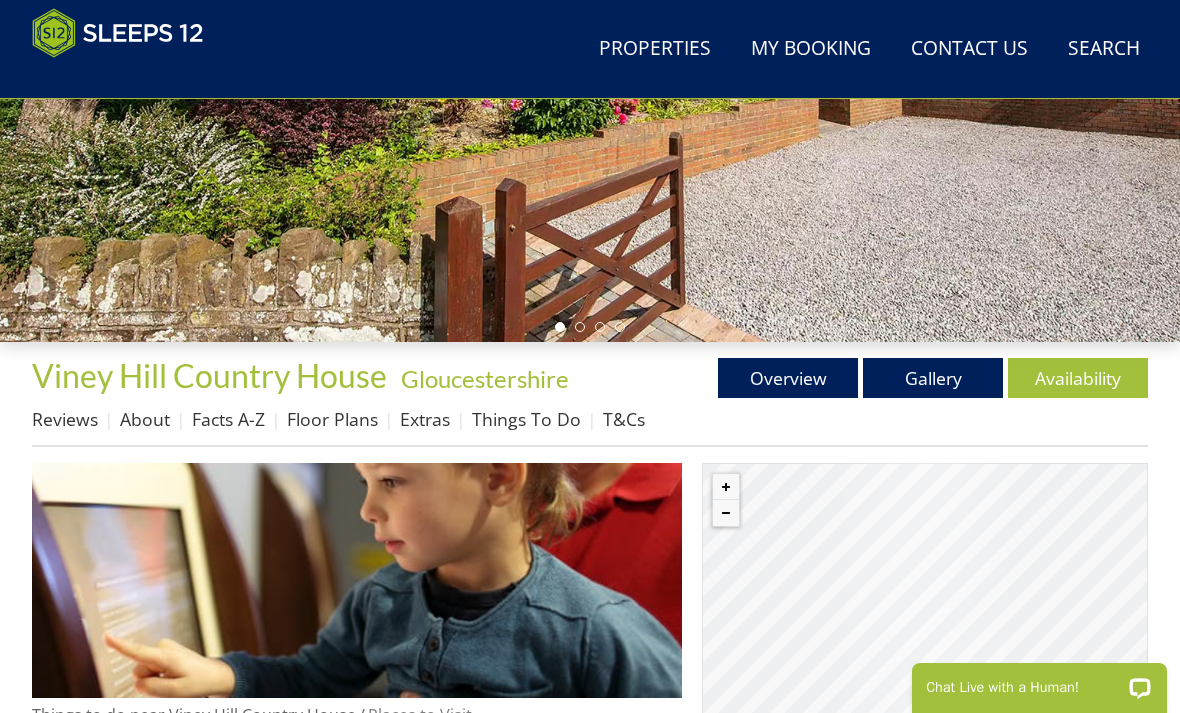 click on "Floor Plans" at bounding box center [332, 419] 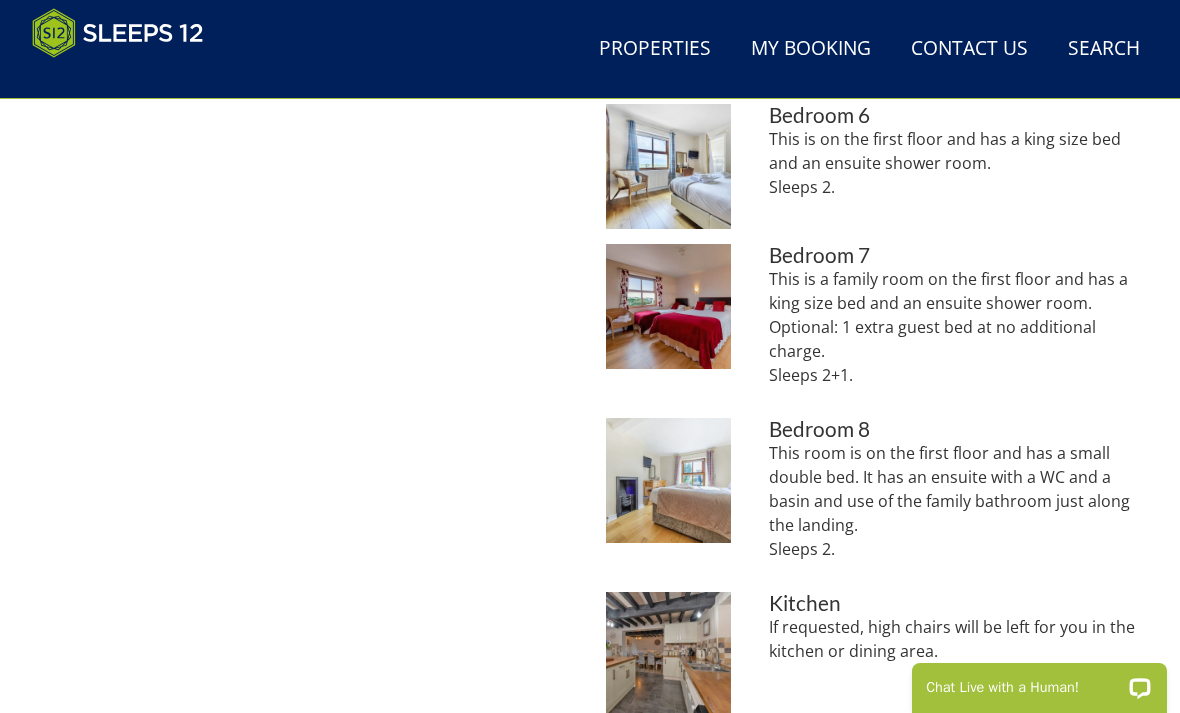 scroll, scrollTop: 1642, scrollLeft: 0, axis: vertical 